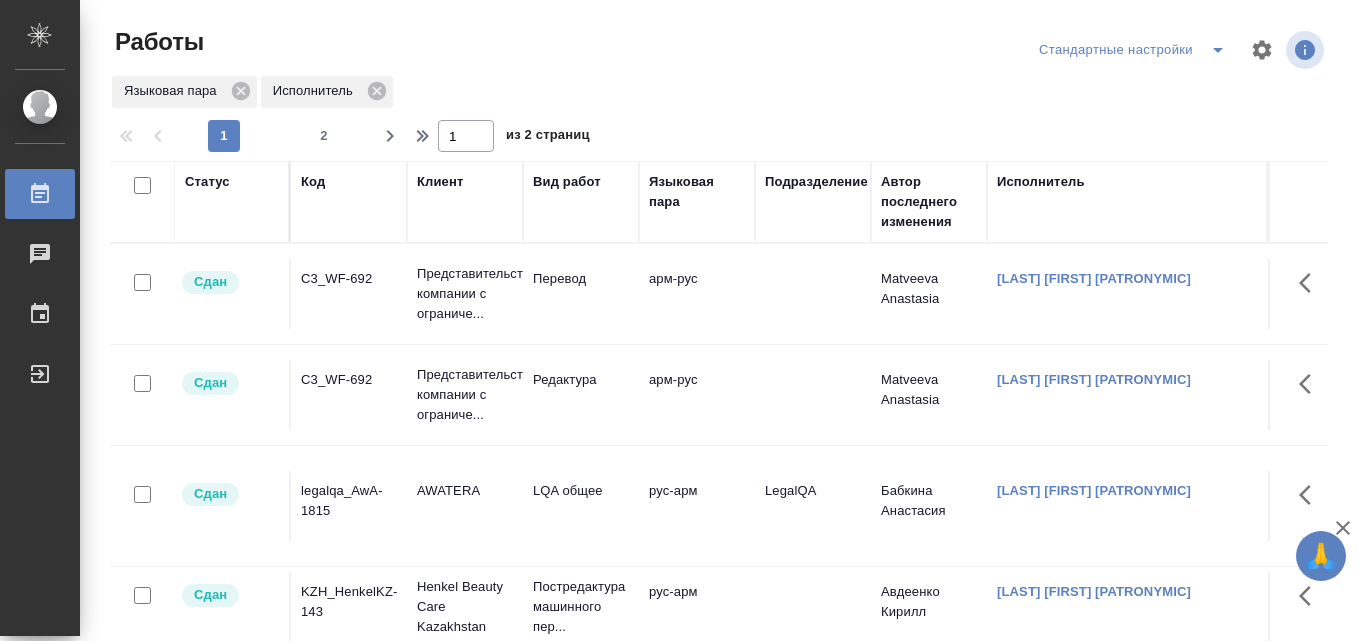 scroll, scrollTop: 0, scrollLeft: 0, axis: both 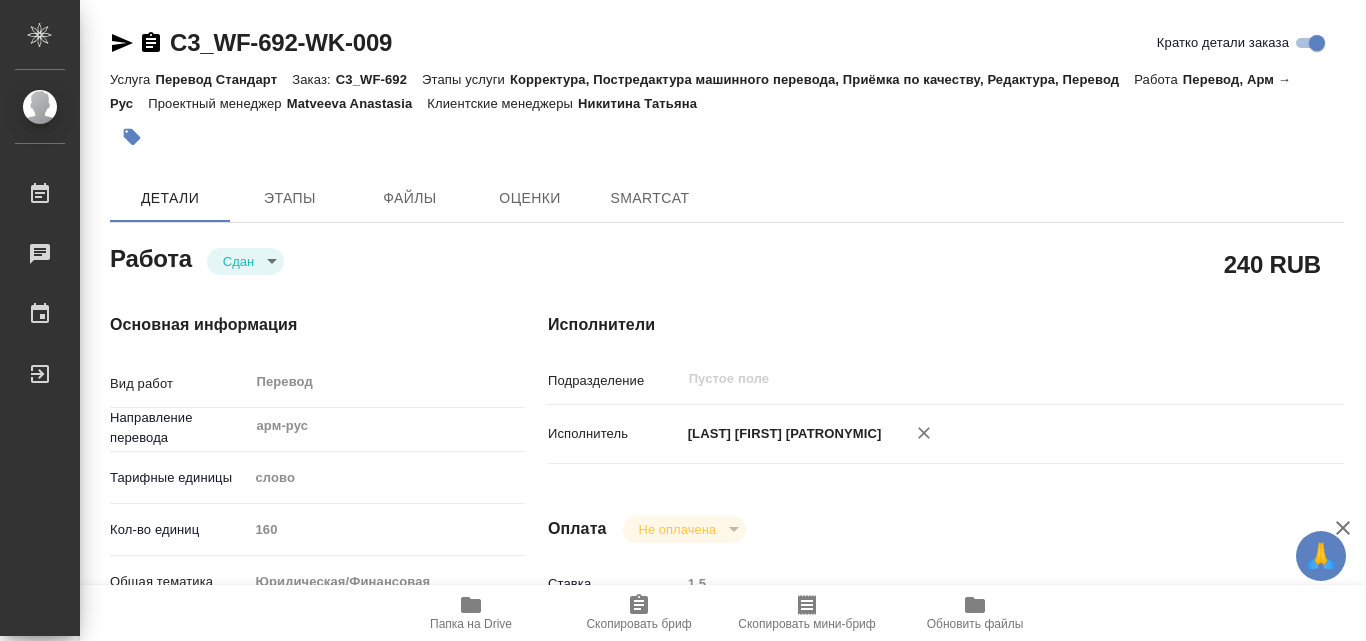 type on "x" 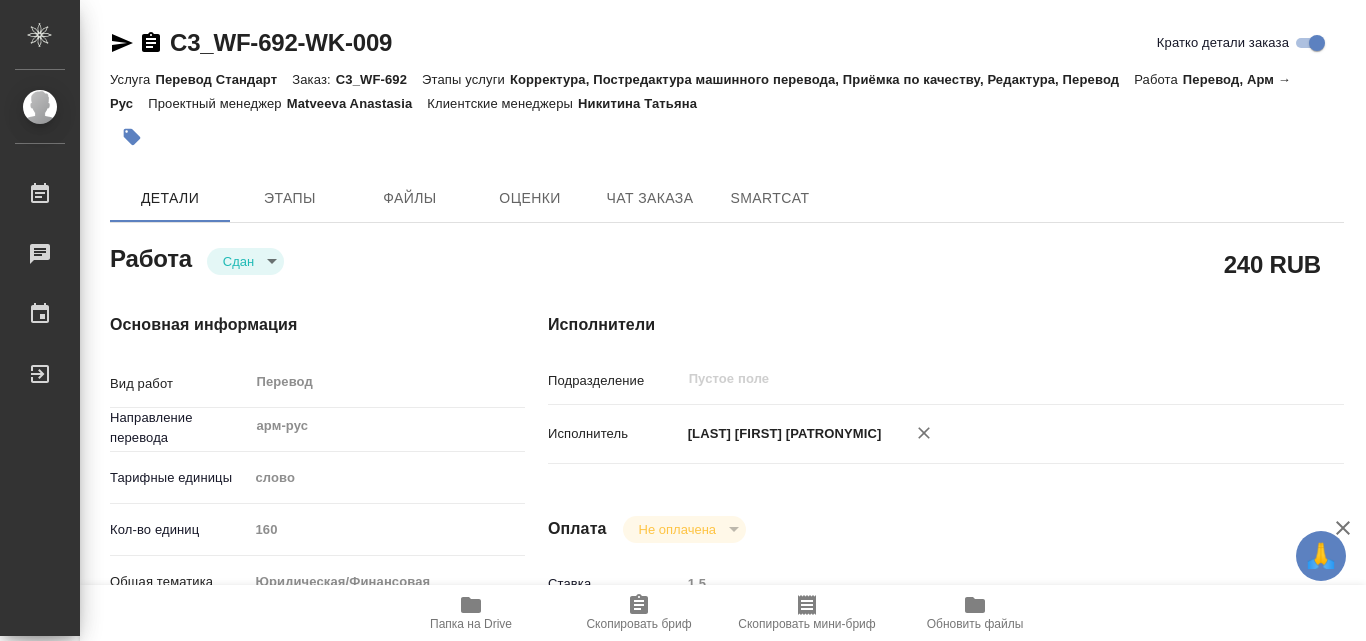 type on "x" 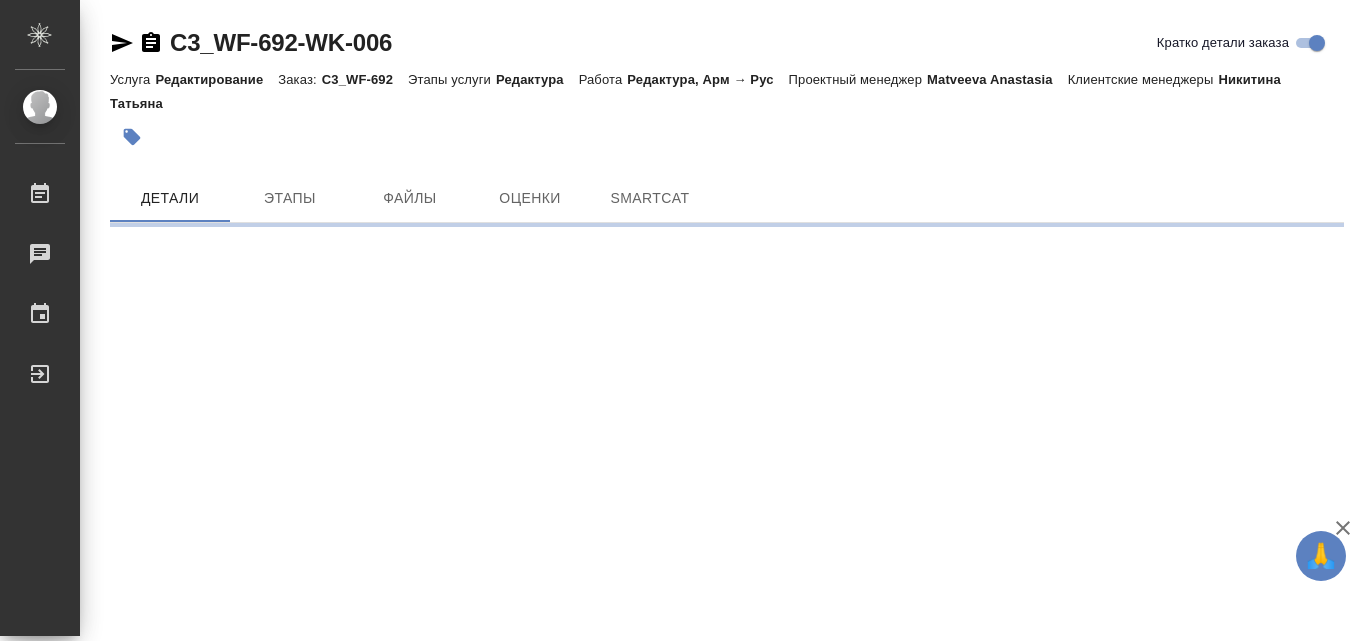 scroll, scrollTop: 0, scrollLeft: 0, axis: both 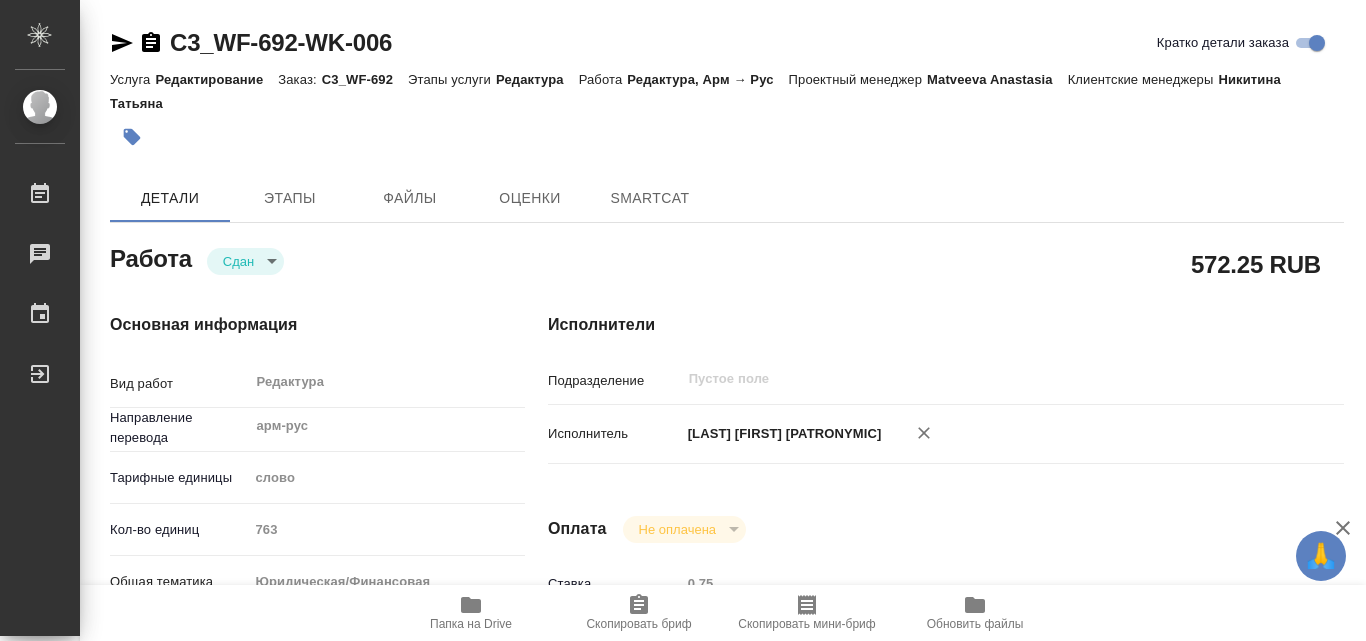 type on "x" 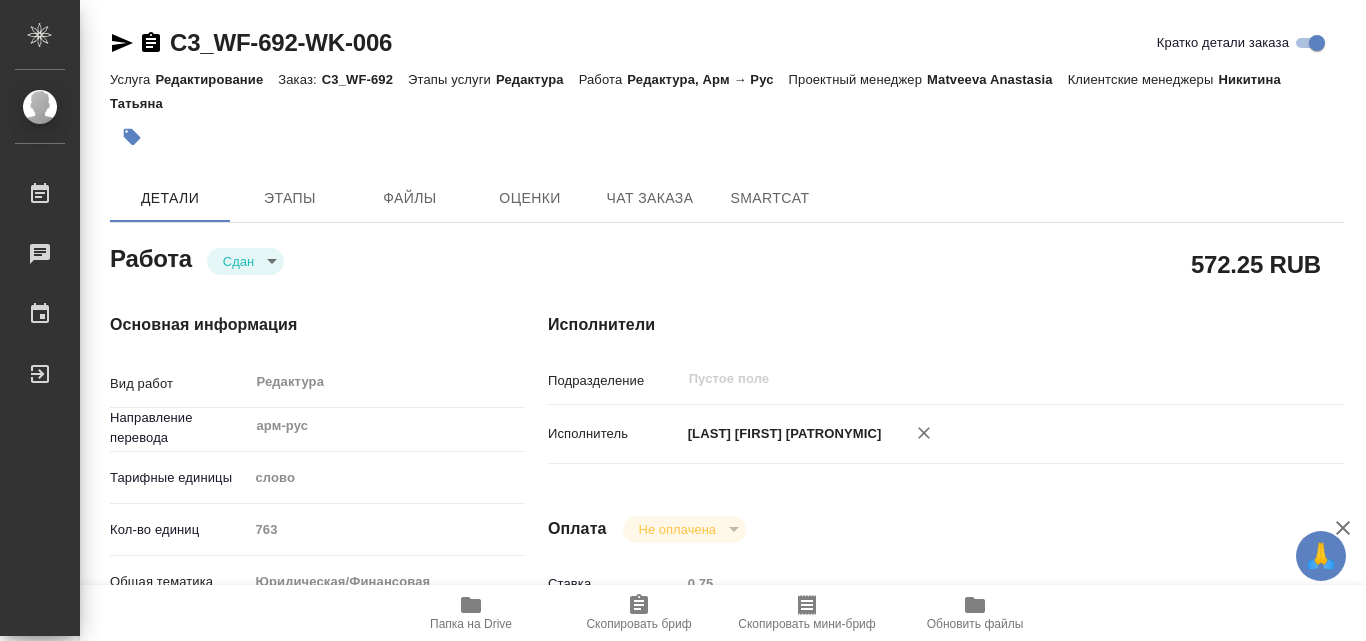 type on "x" 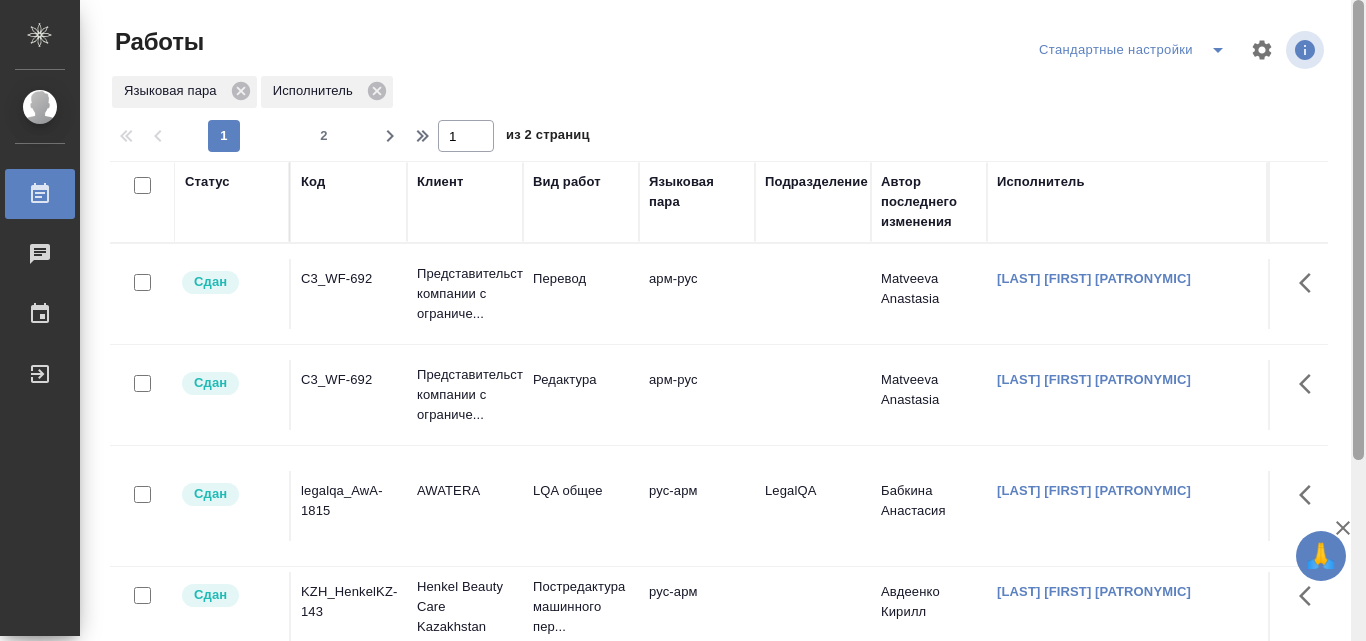 scroll, scrollTop: 0, scrollLeft: 0, axis: both 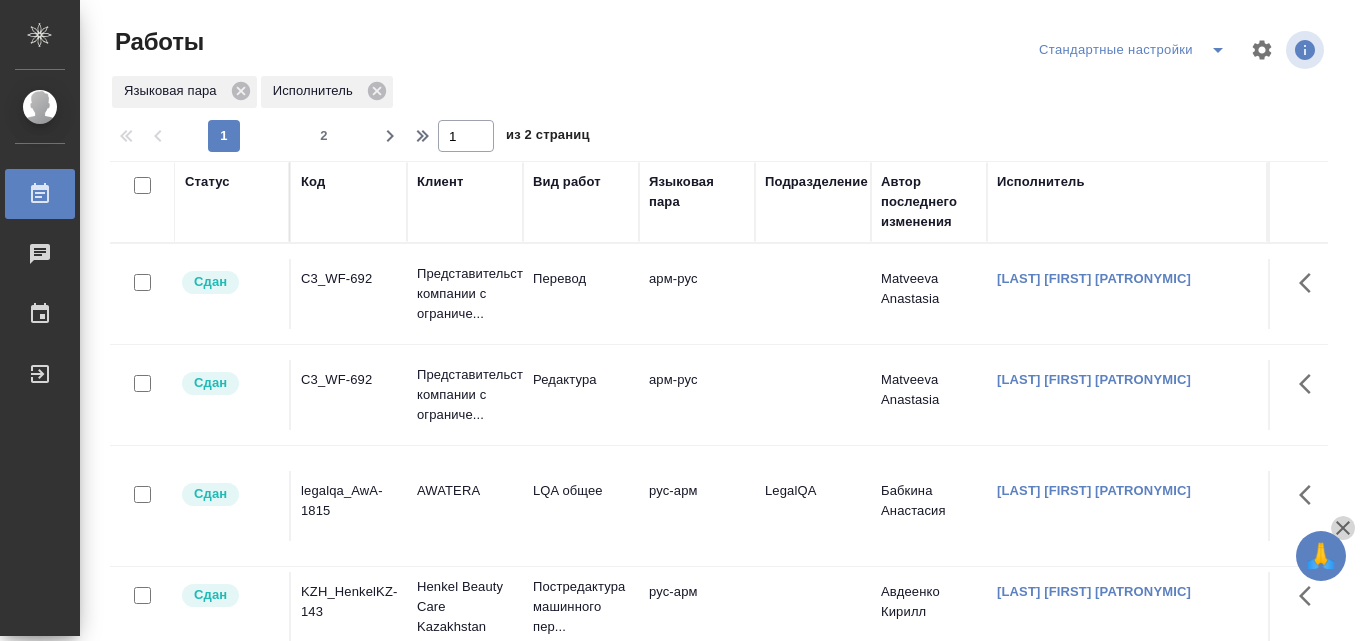 click 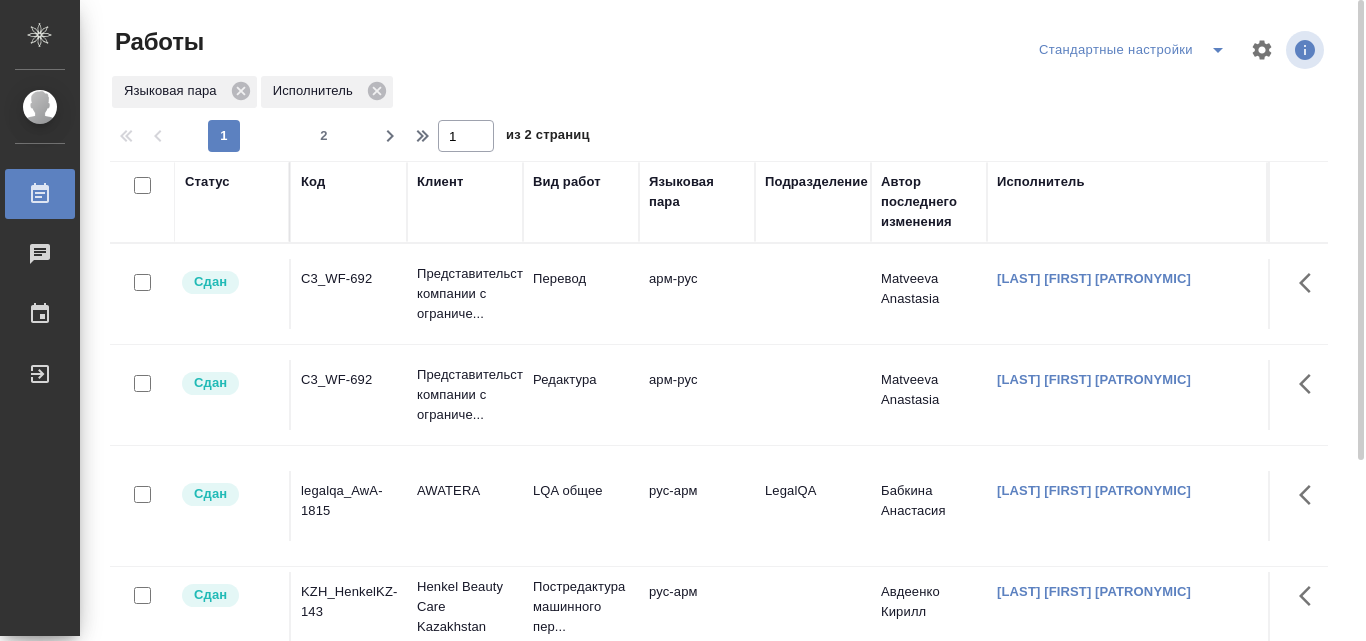 click on "арм-рус" at bounding box center (697, 294) 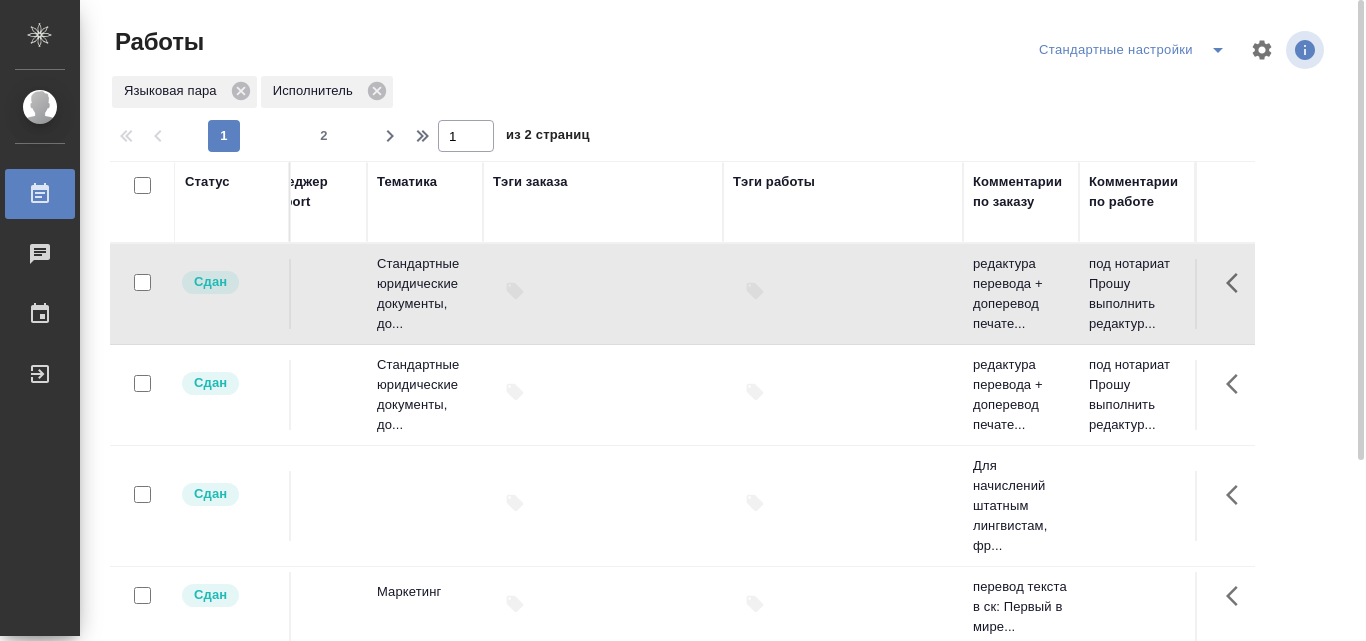 scroll, scrollTop: 0, scrollLeft: 2347, axis: horizontal 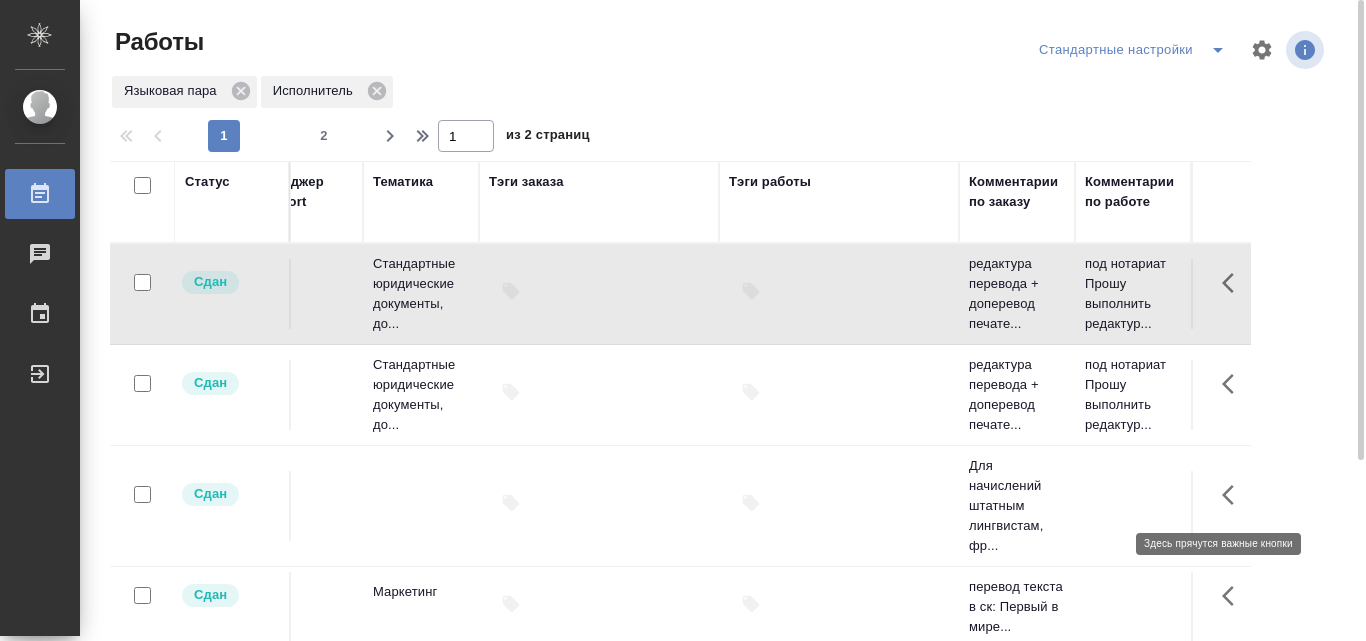 click 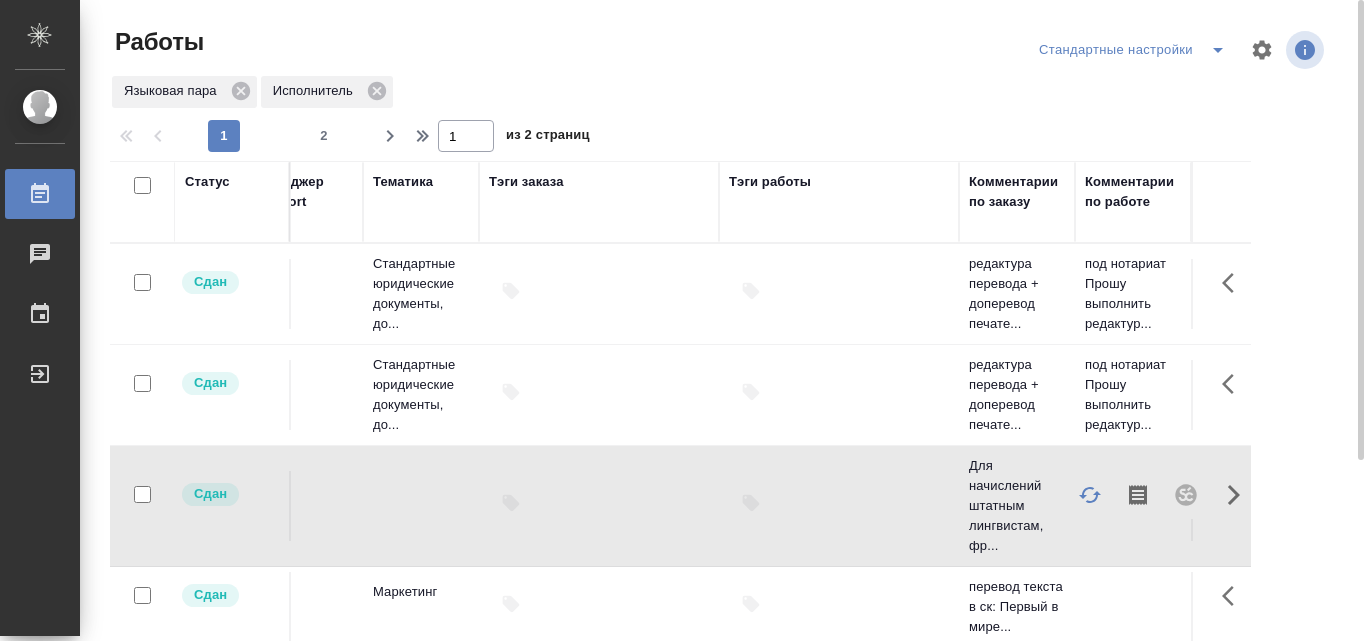 type 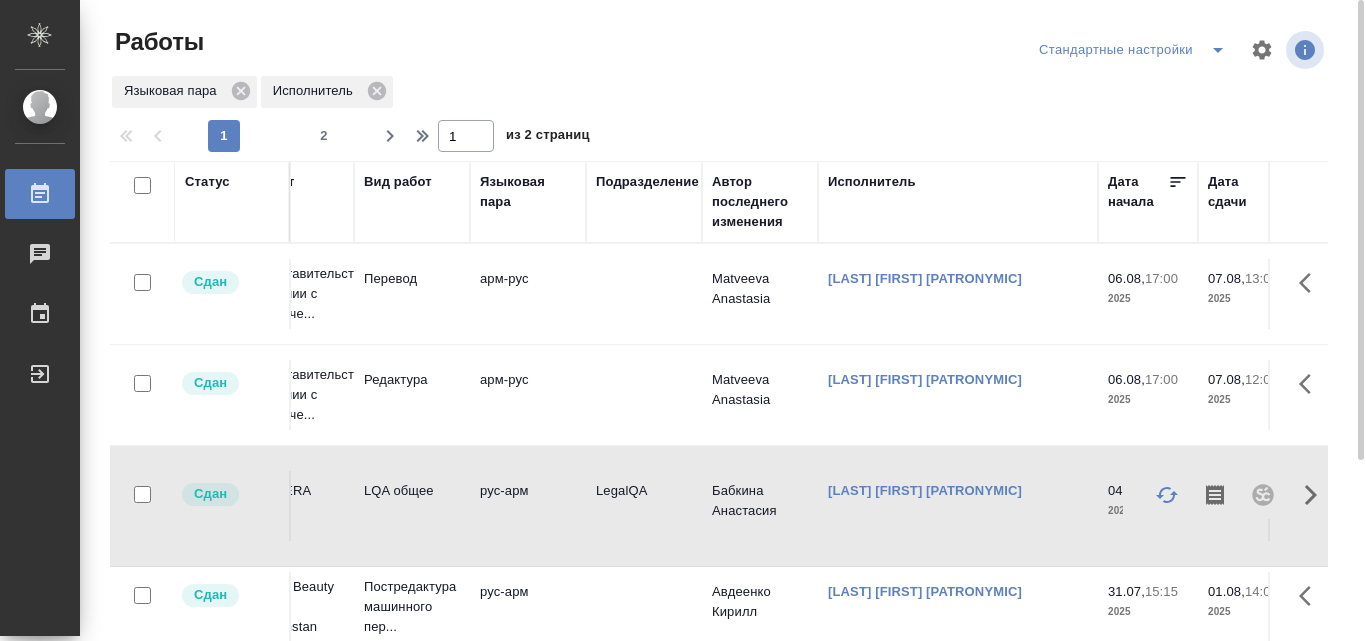 scroll, scrollTop: 0, scrollLeft: 0, axis: both 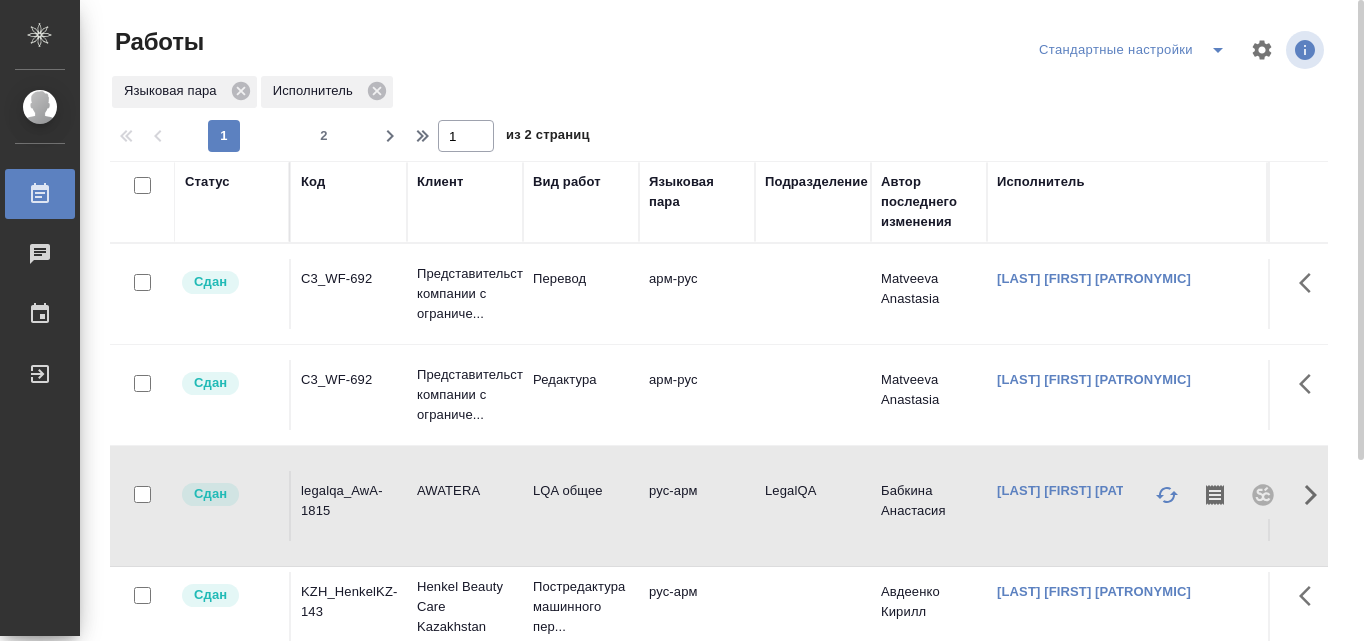 click on "legalqa_AwA-1815" at bounding box center (349, 279) 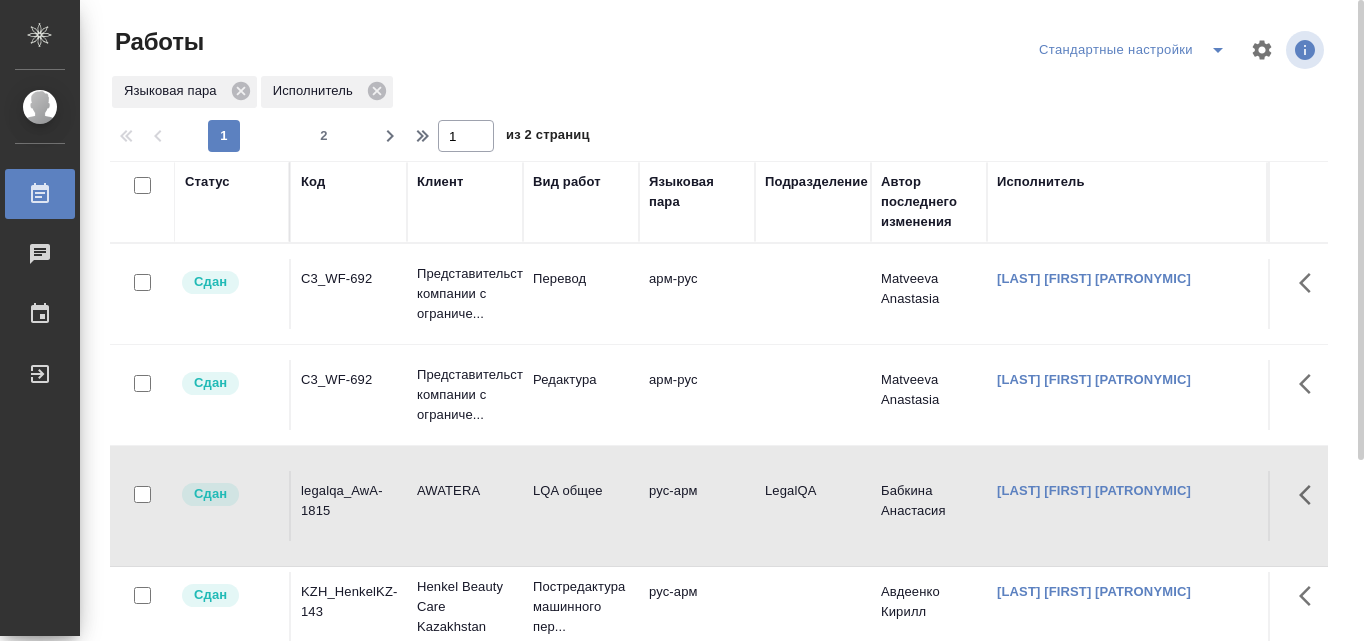click on "legalqa_AwA-1815" at bounding box center (349, 279) 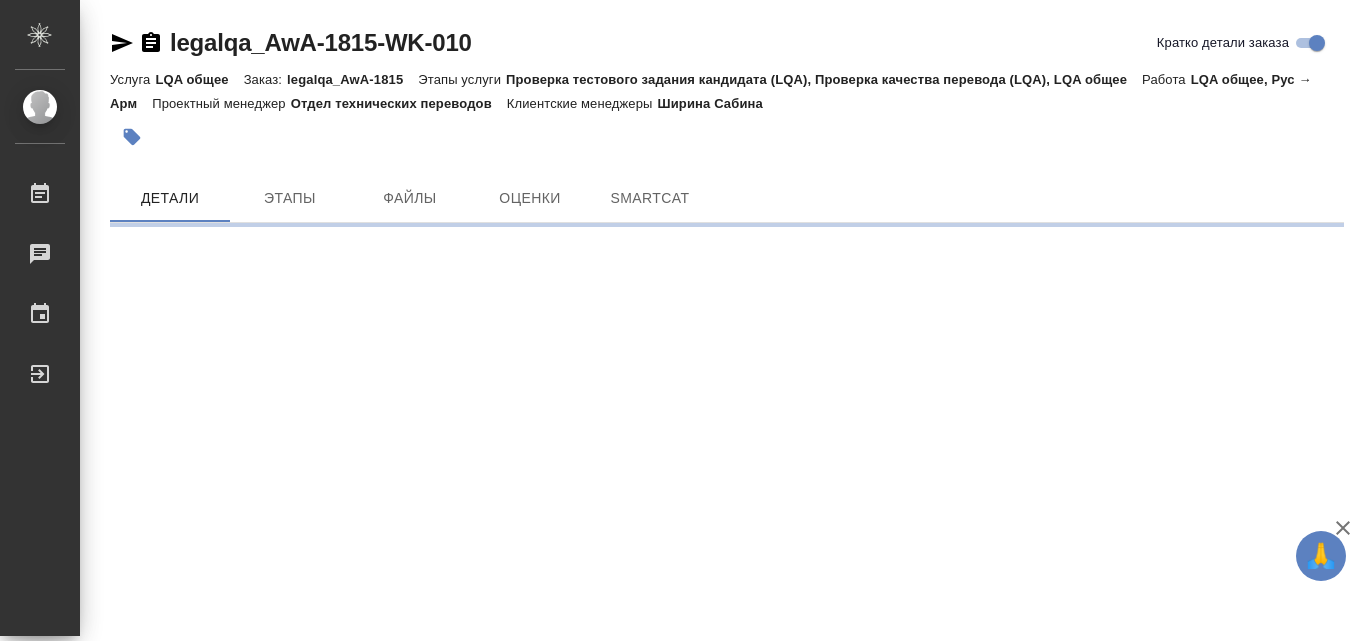 scroll, scrollTop: 0, scrollLeft: 0, axis: both 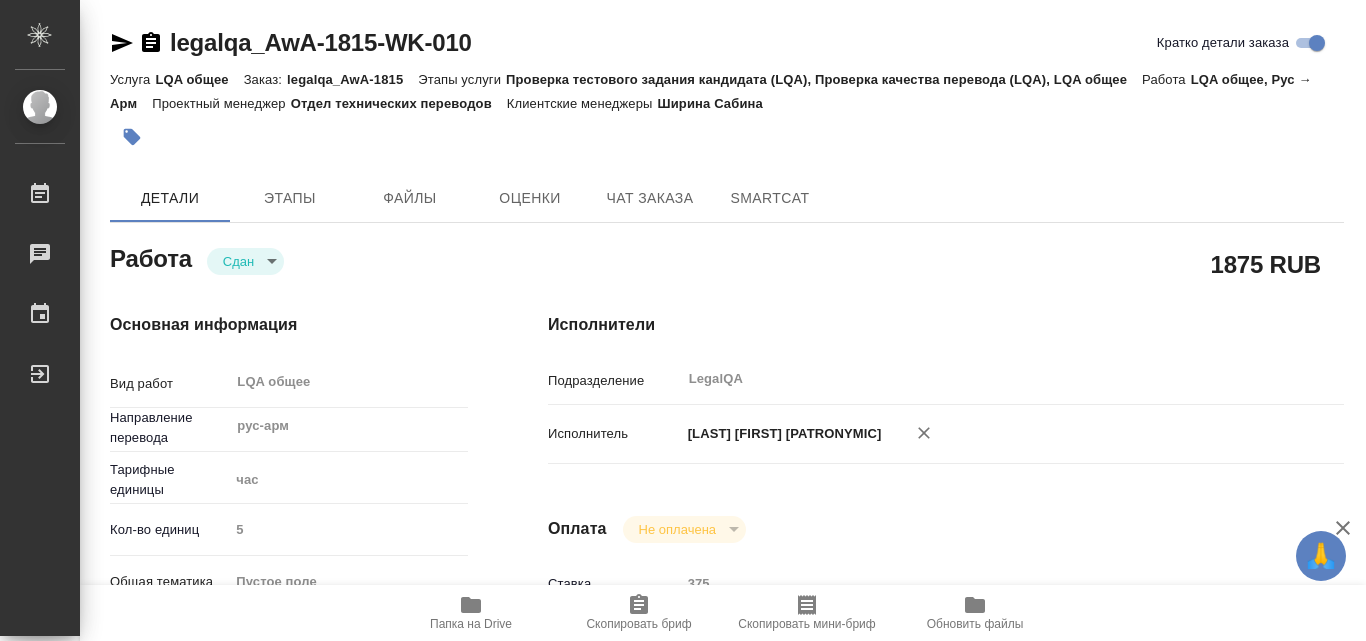 type on "x" 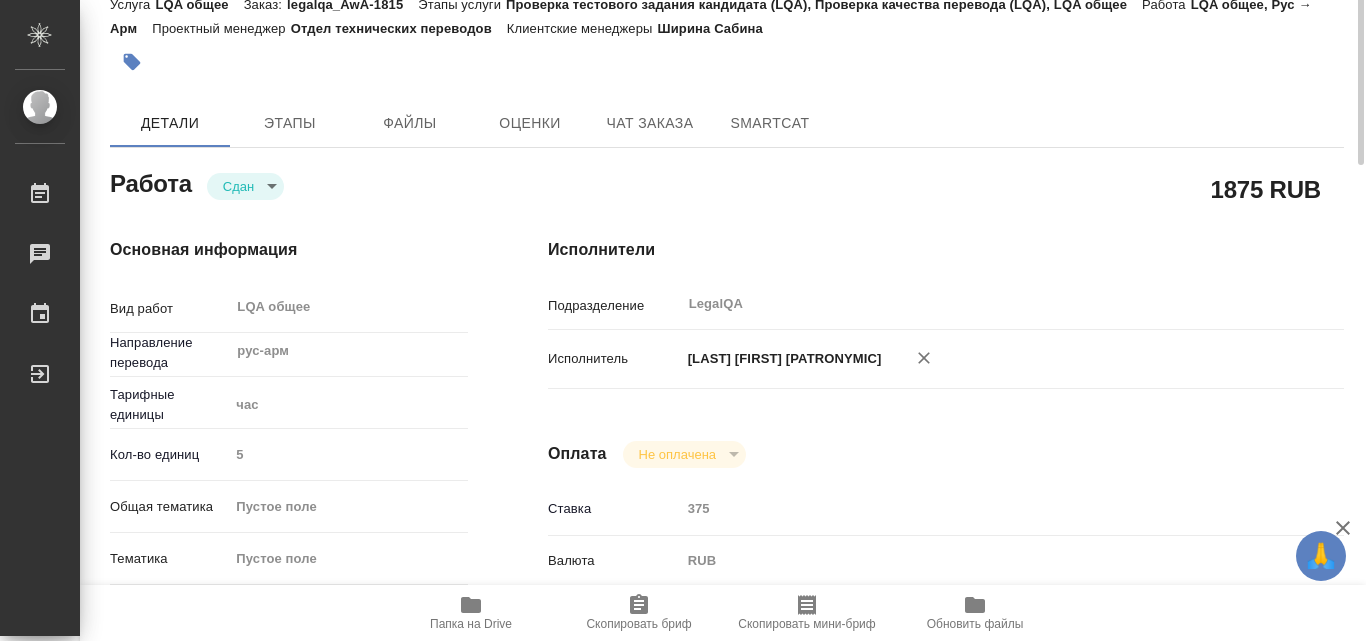 scroll, scrollTop: 0, scrollLeft: 0, axis: both 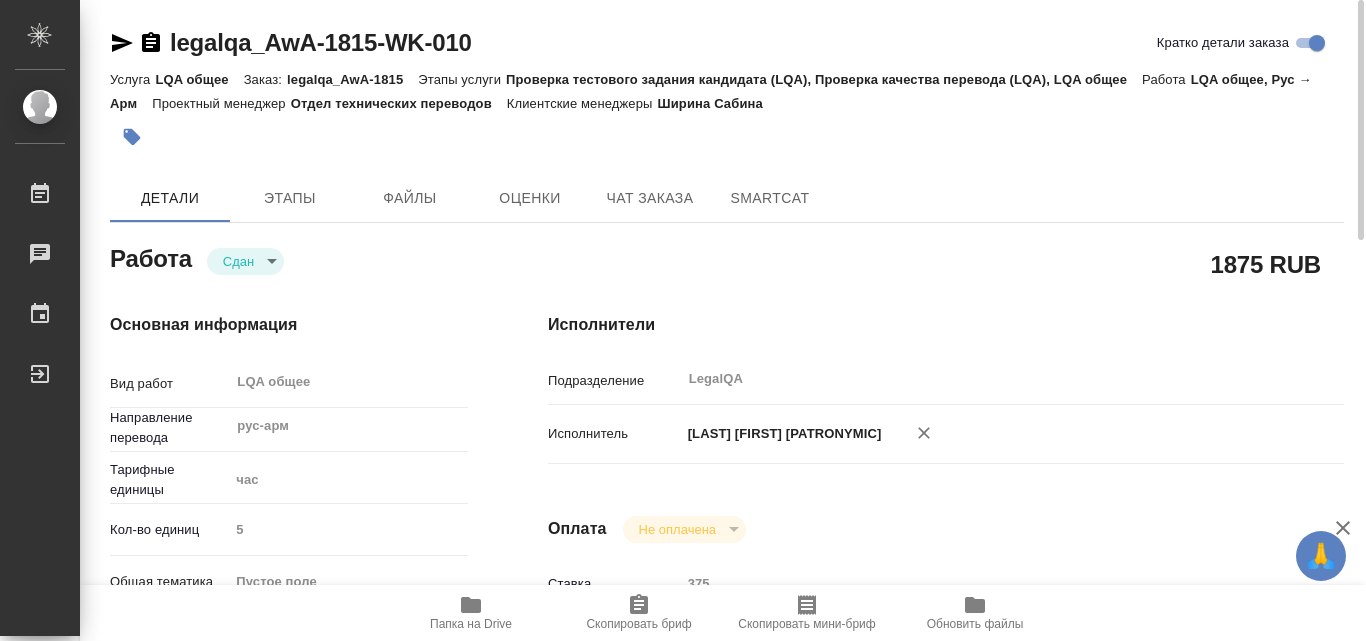 click 